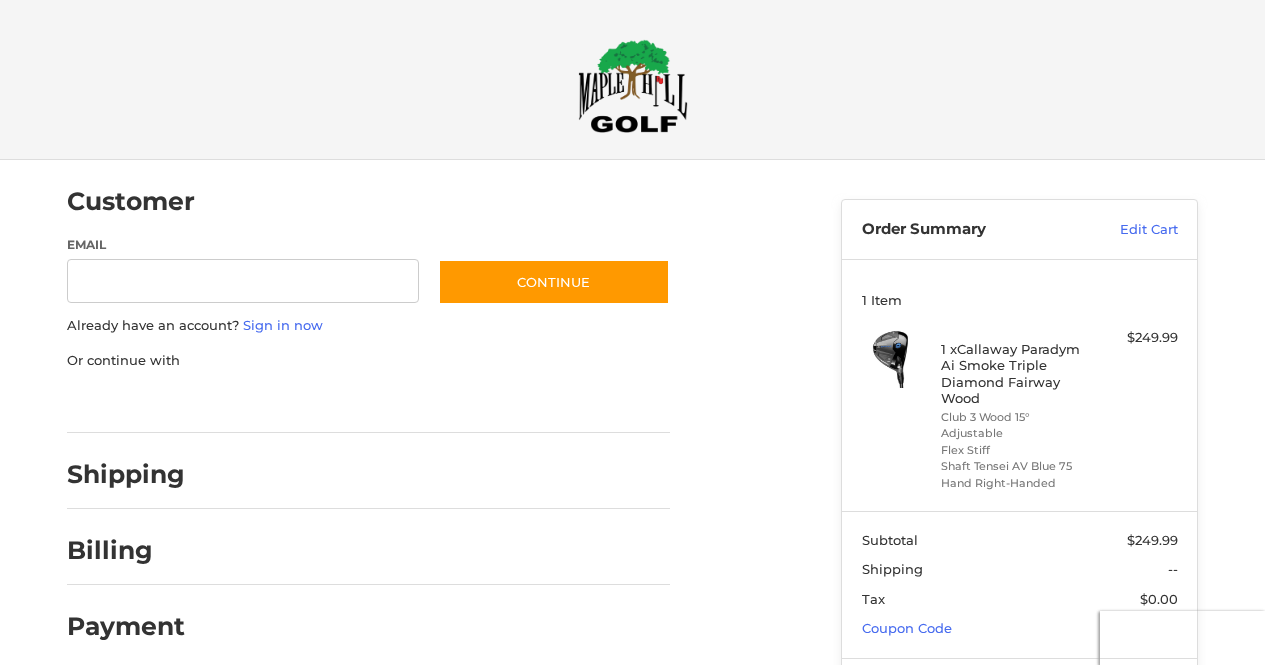 scroll, scrollTop: 27, scrollLeft: 0, axis: vertical 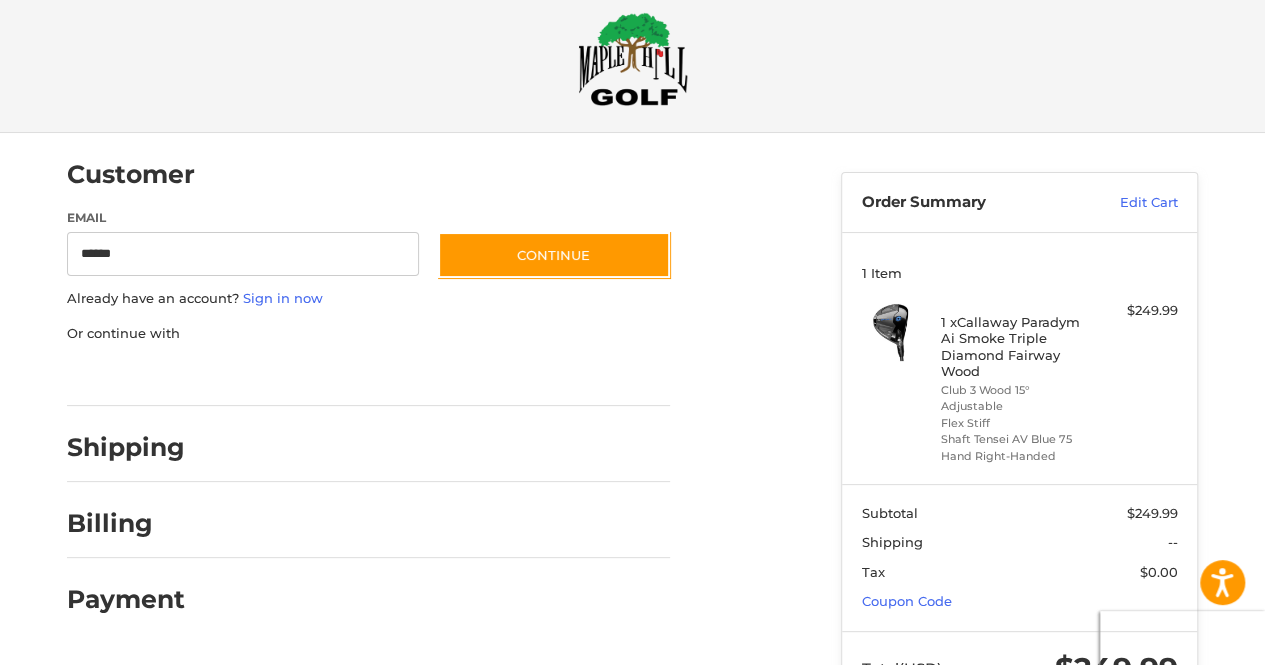 type on "**********" 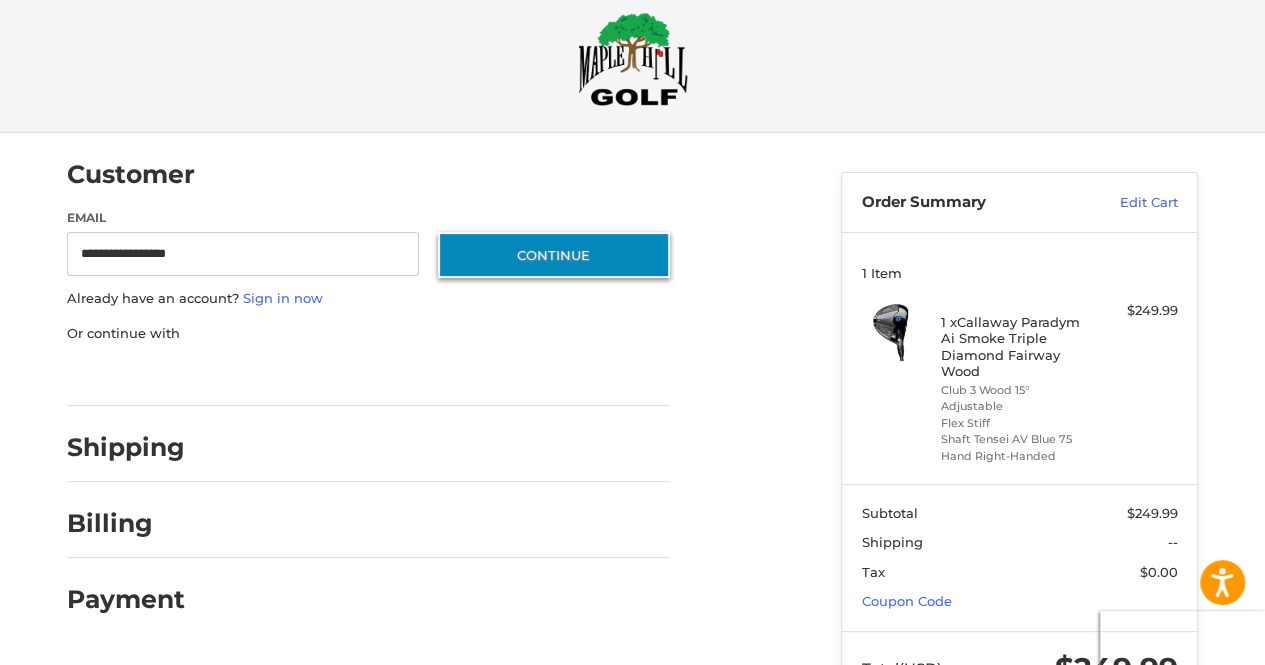 type 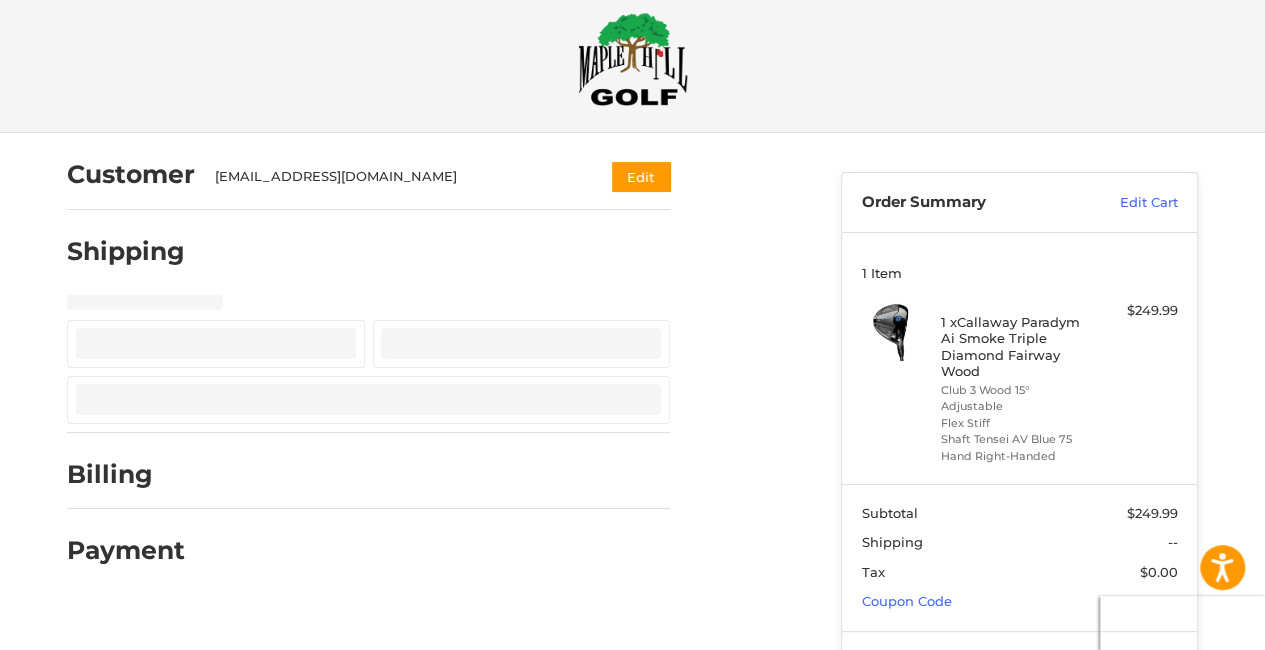 select on "**" 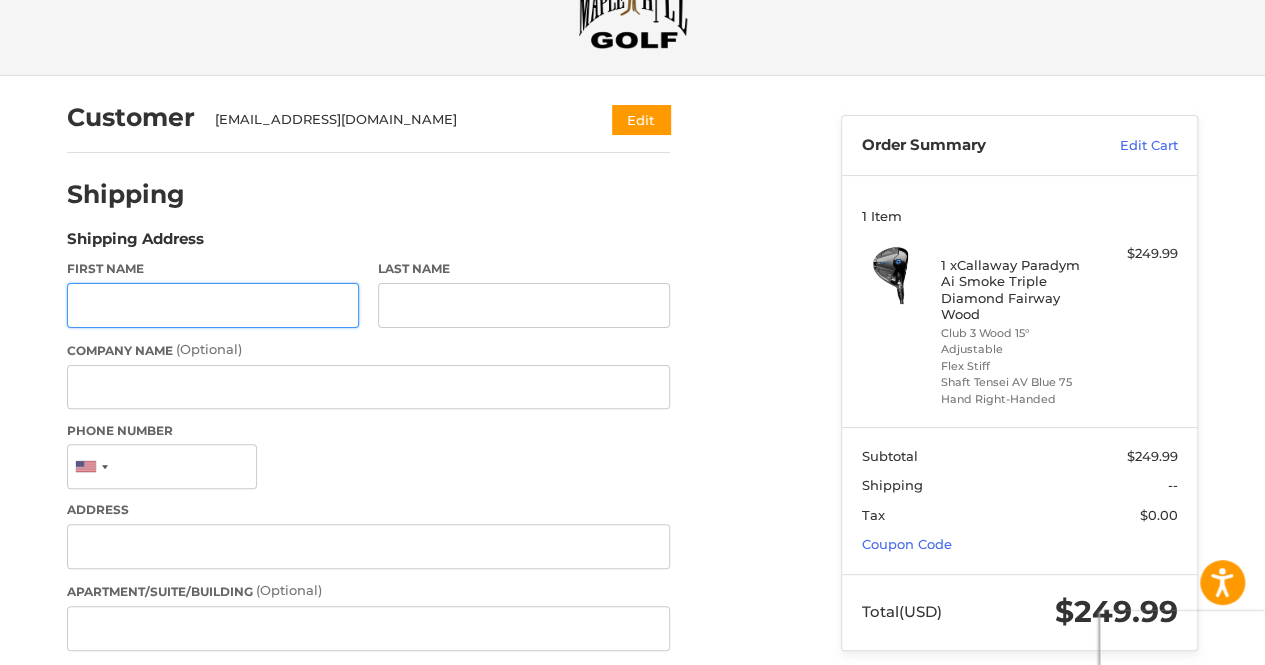 scroll, scrollTop: 103, scrollLeft: 0, axis: vertical 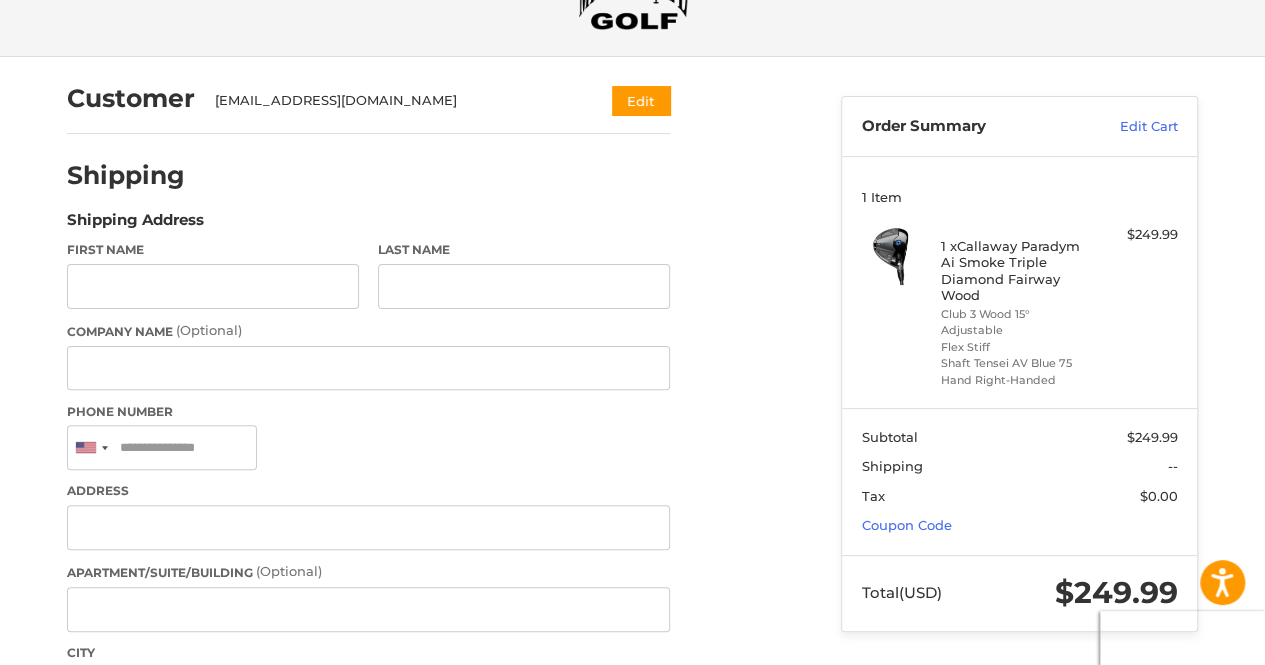 click on "Company Name   (Optional)" at bounding box center (368, 331) 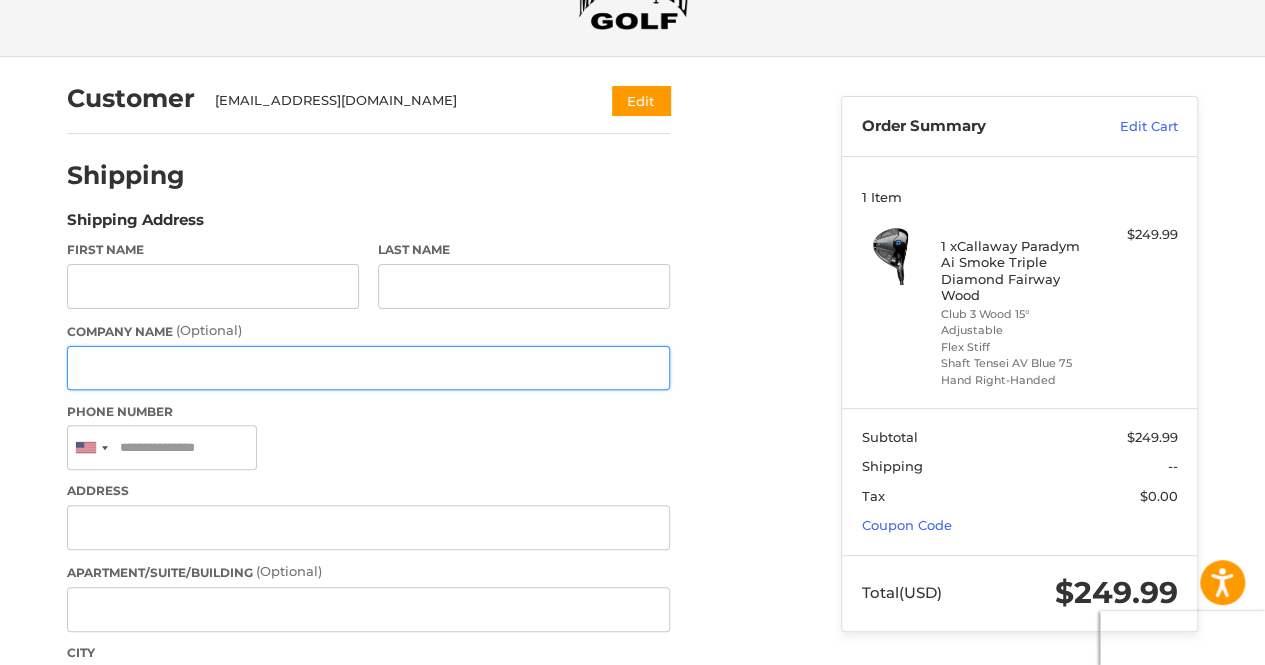 click on "Company Name   (Optional)" at bounding box center [368, 368] 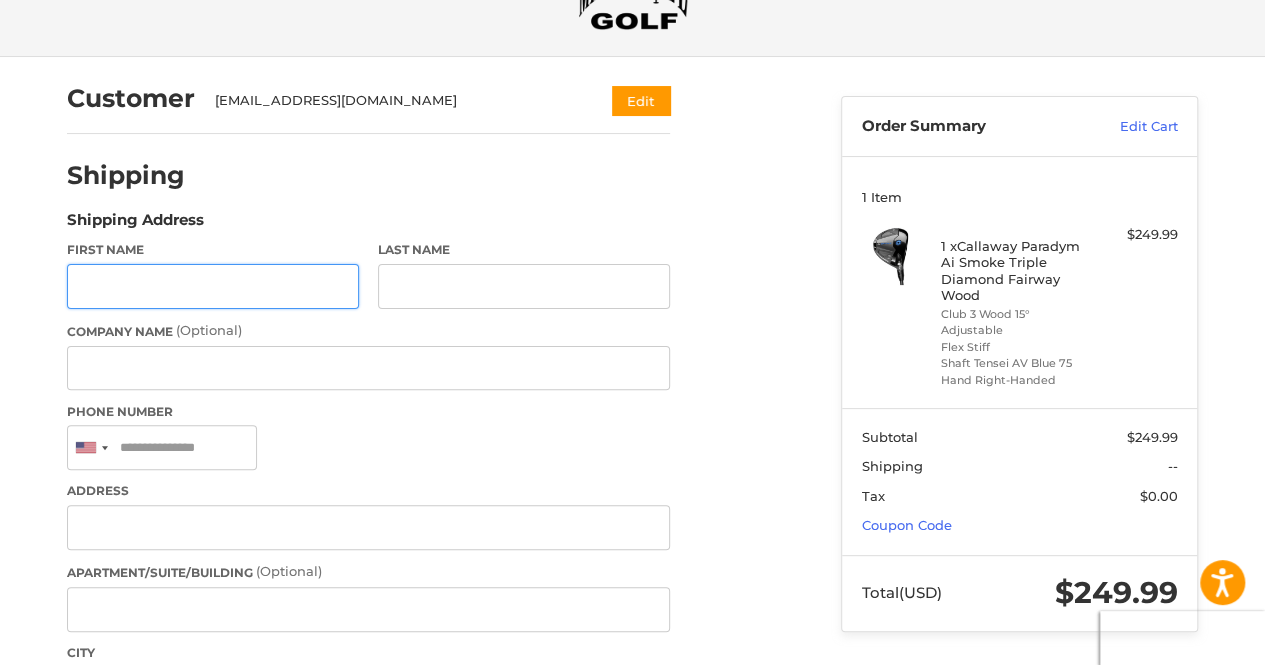 click on "First Name" at bounding box center (213, 286) 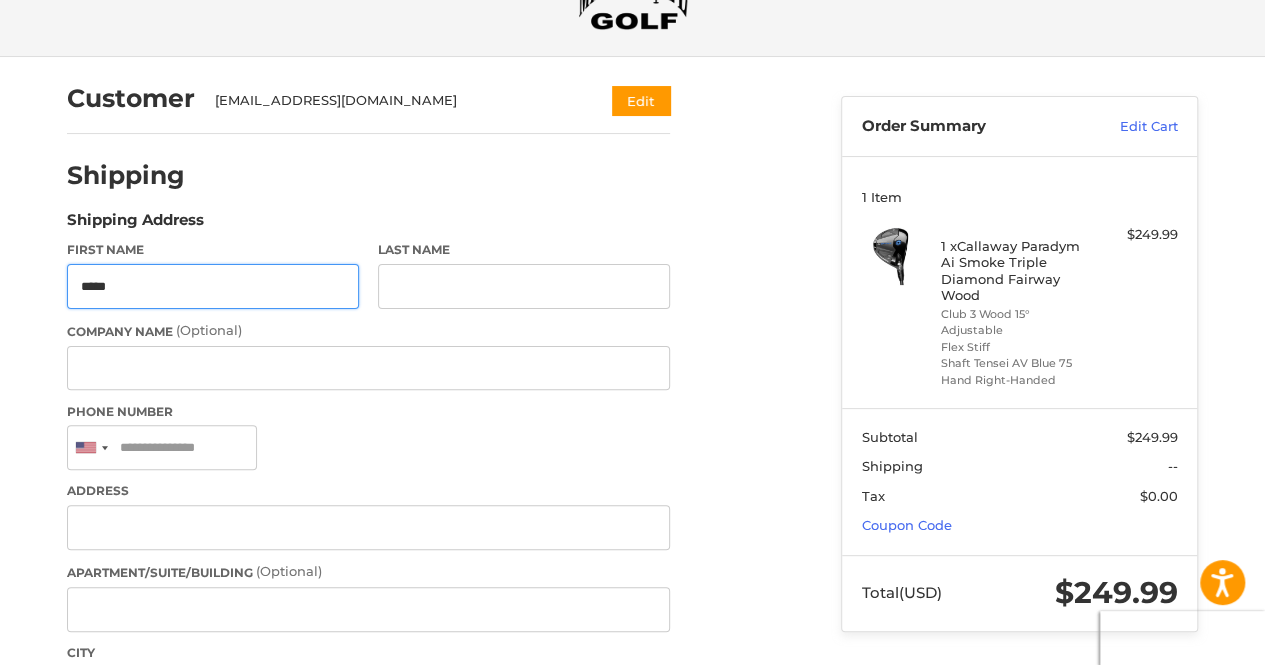type on "*****" 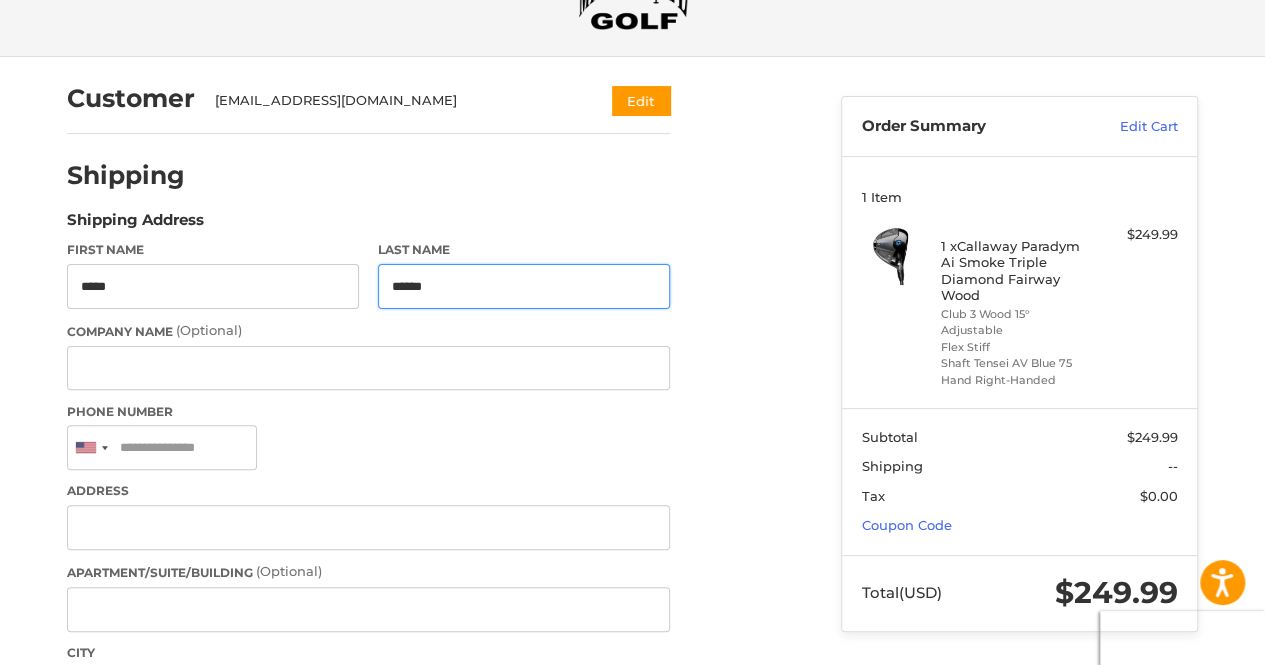 type on "******" 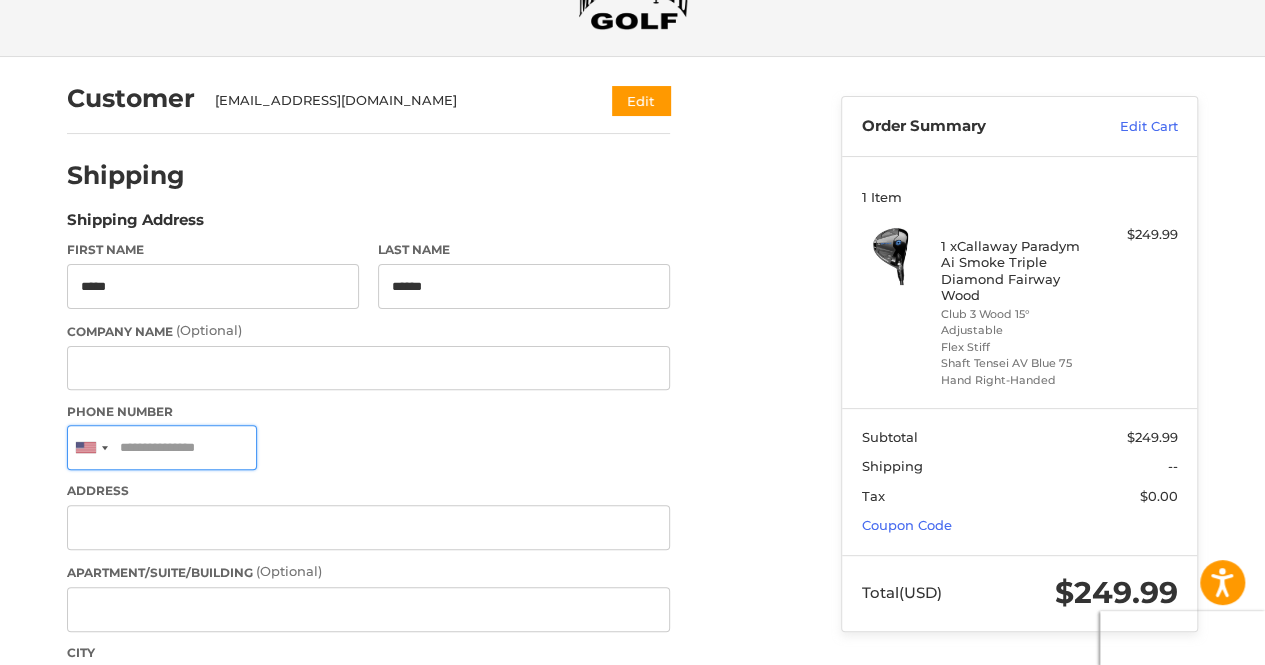 click on "Phone Number" at bounding box center [162, 447] 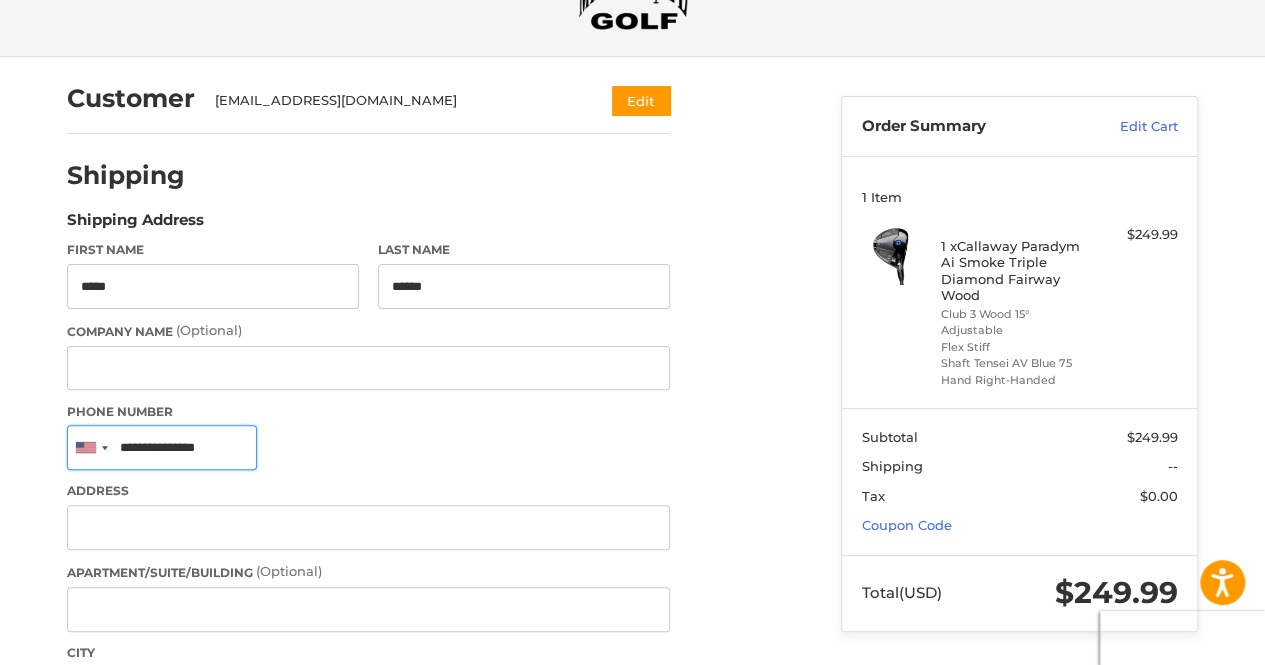 type on "**********" 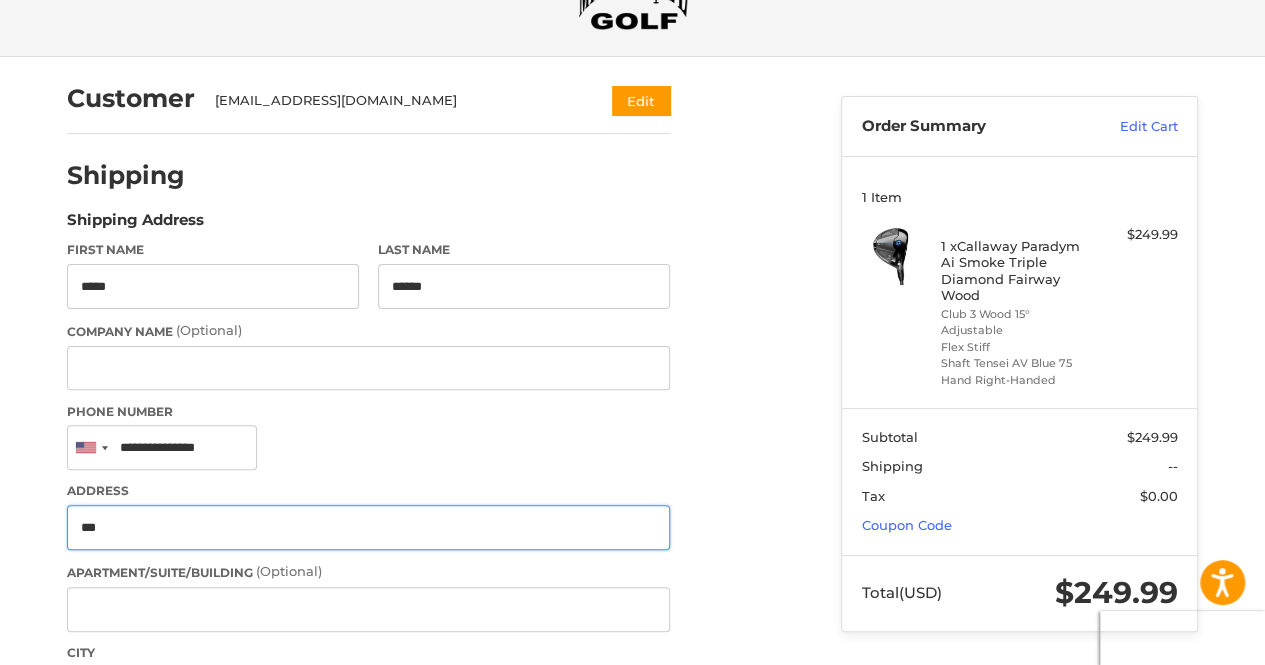 type on "**********" 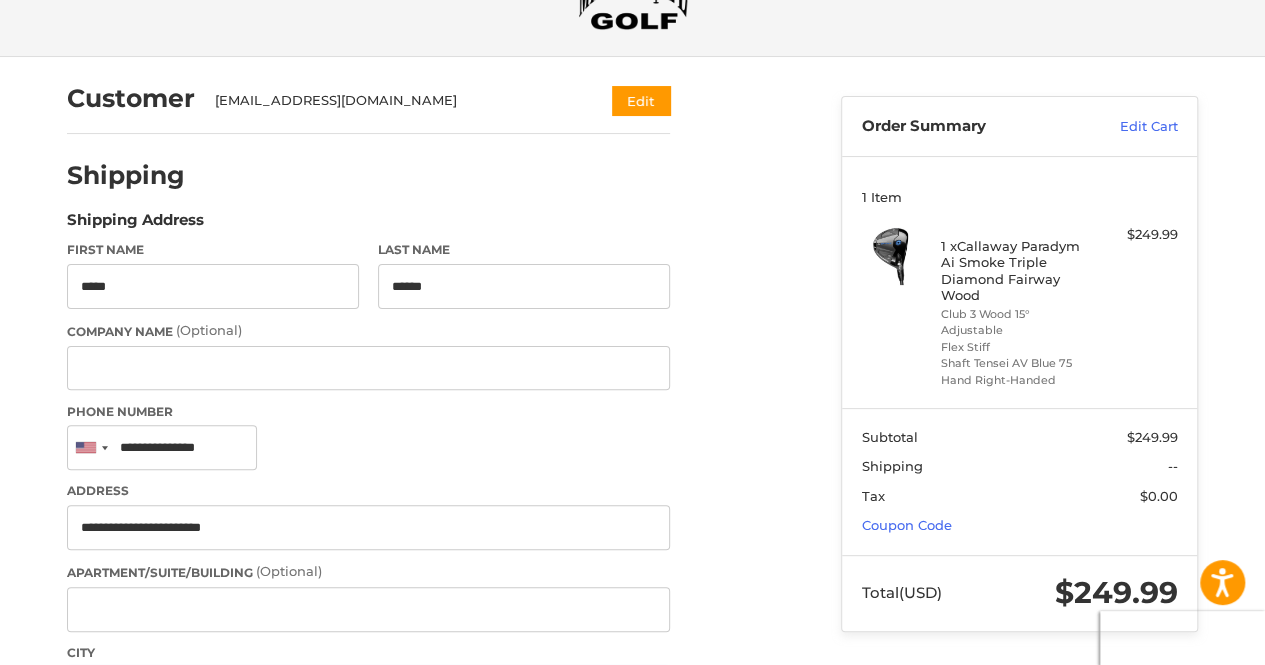 type on "******" 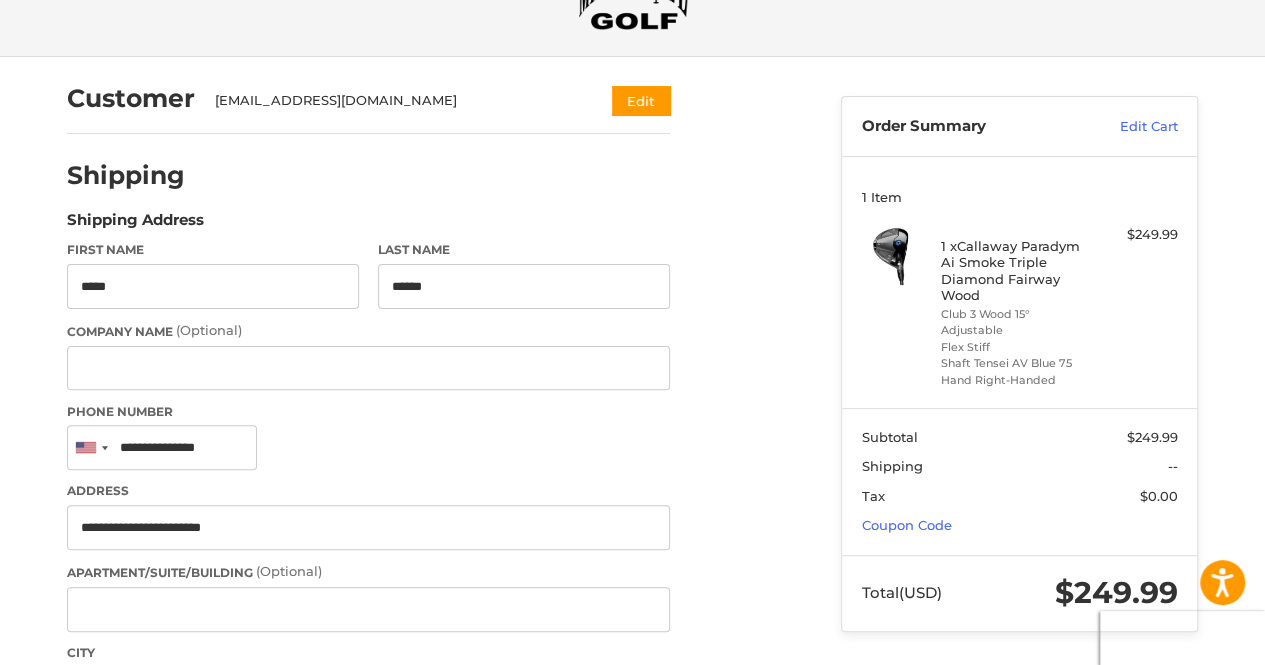 select on "**" 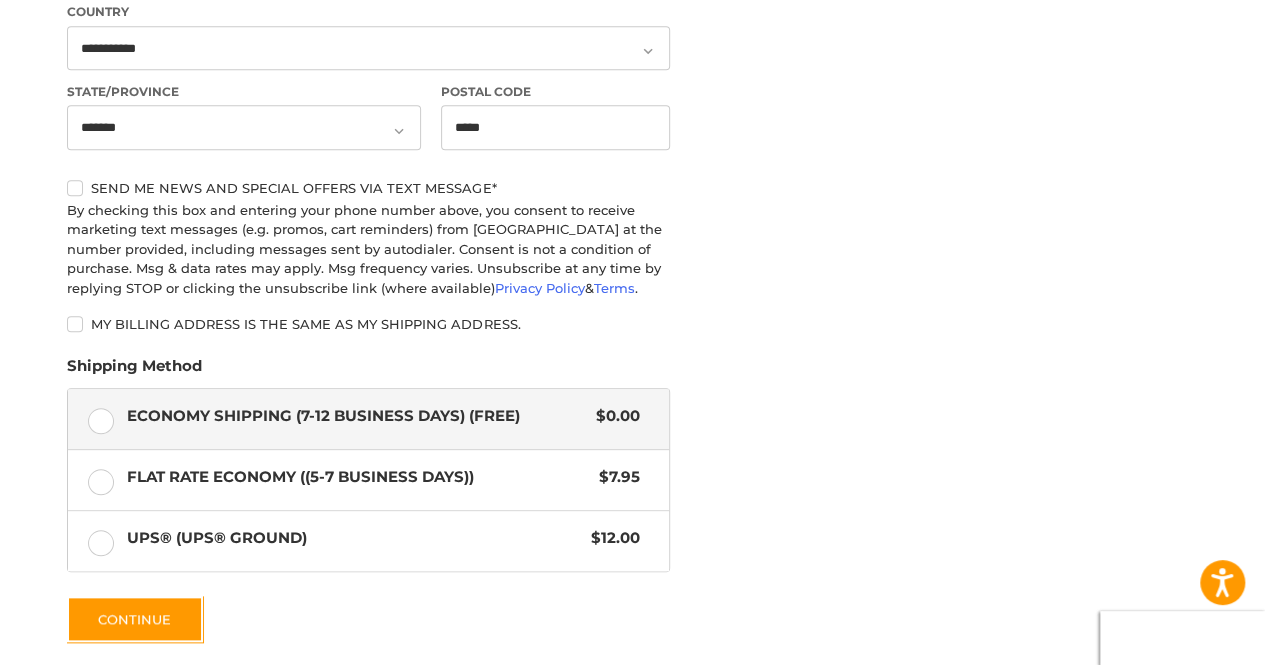scroll, scrollTop: 824, scrollLeft: 0, axis: vertical 